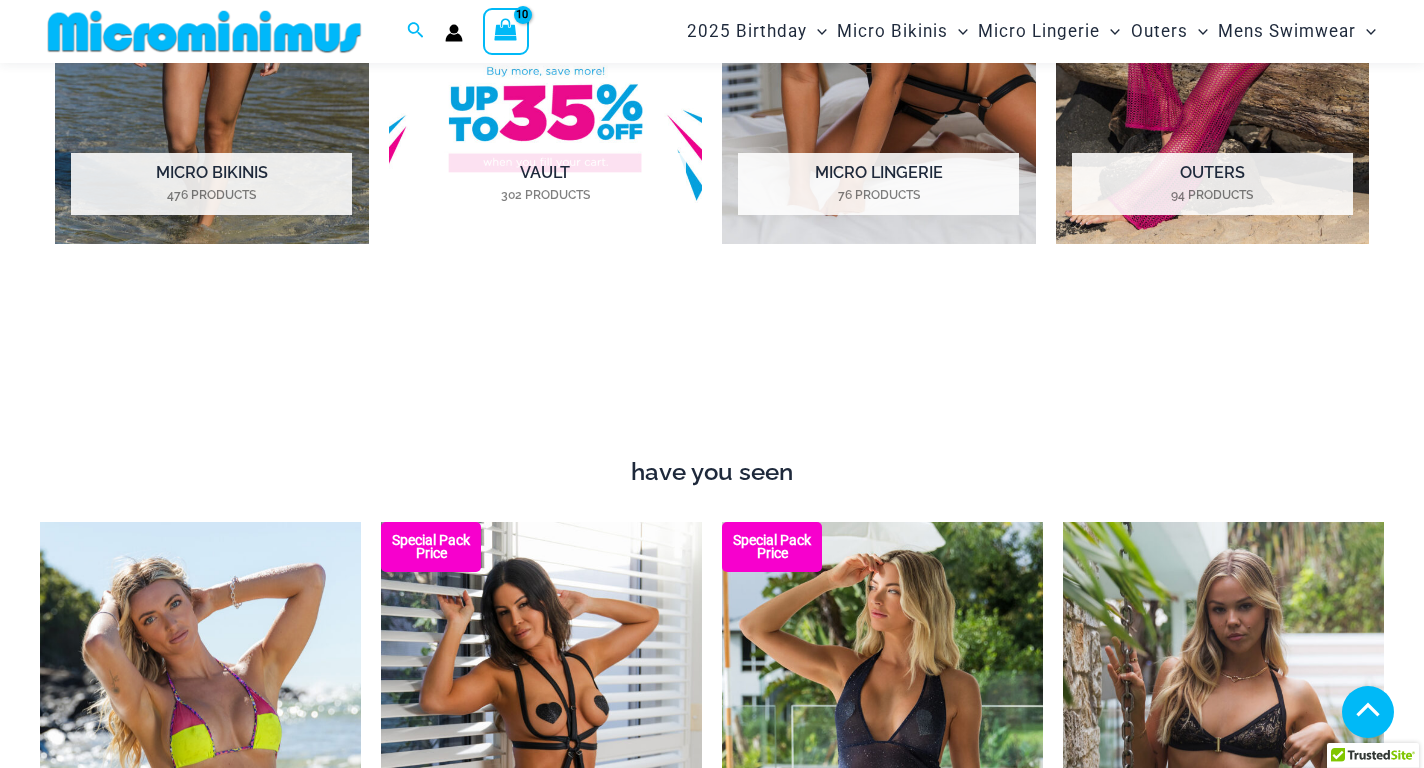 scroll, scrollTop: 863, scrollLeft: 0, axis: vertical 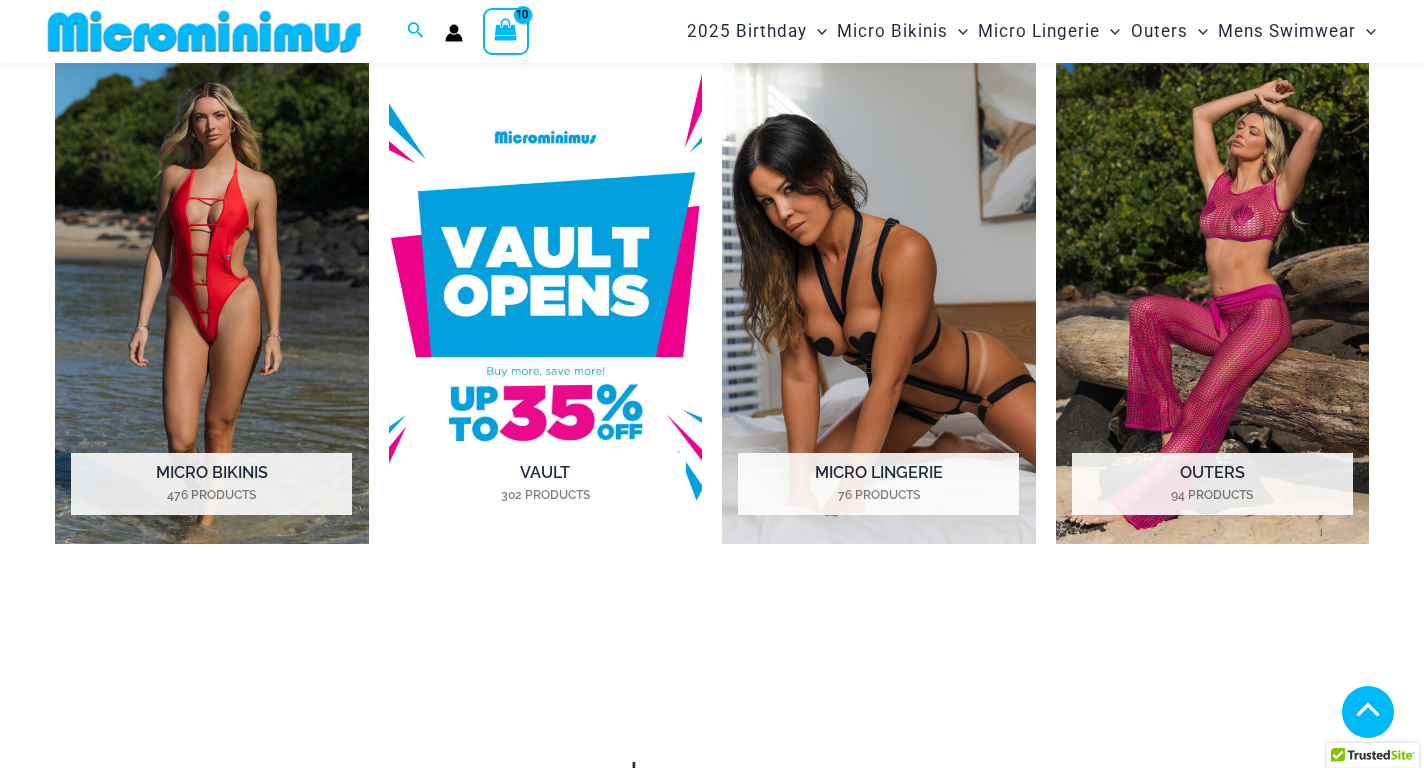 click at bounding box center [546, 302] 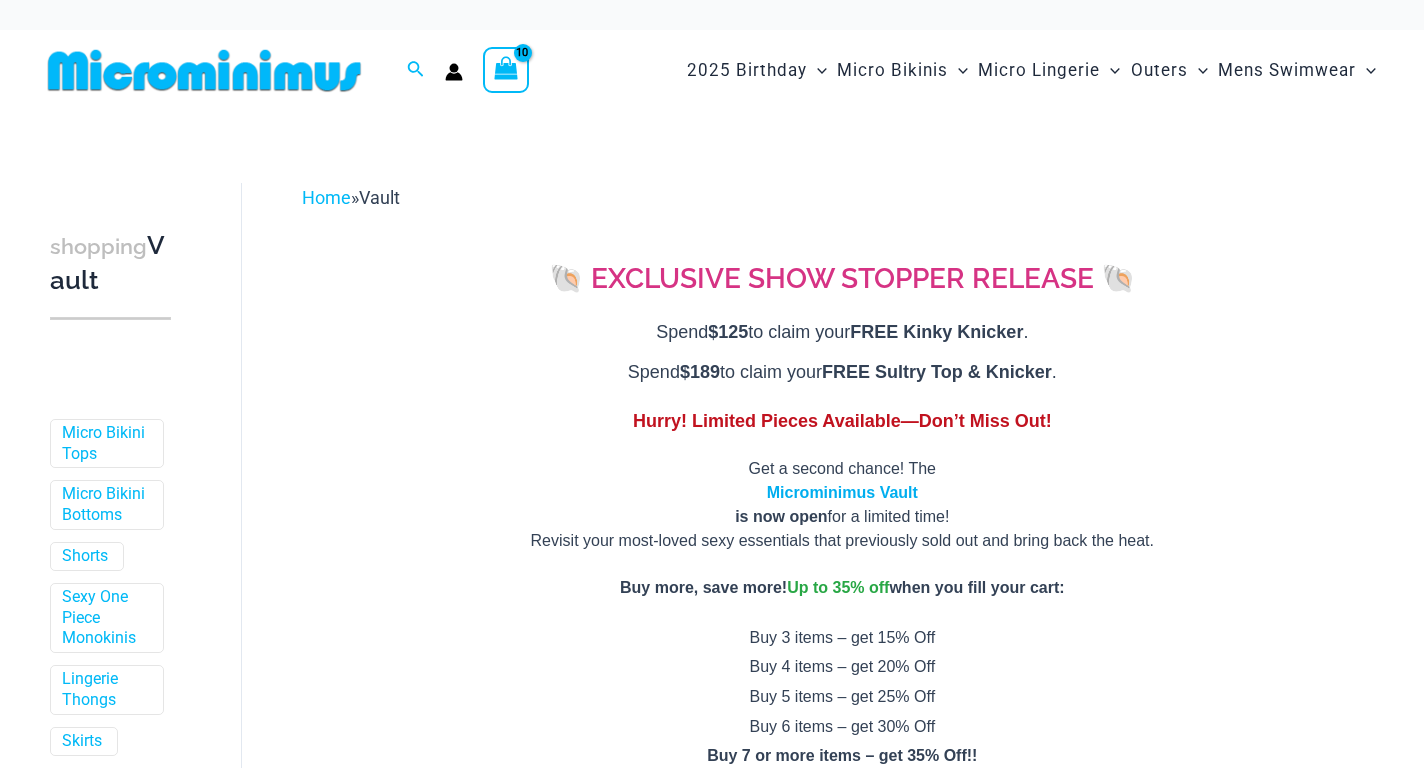 scroll, scrollTop: 0, scrollLeft: 0, axis: both 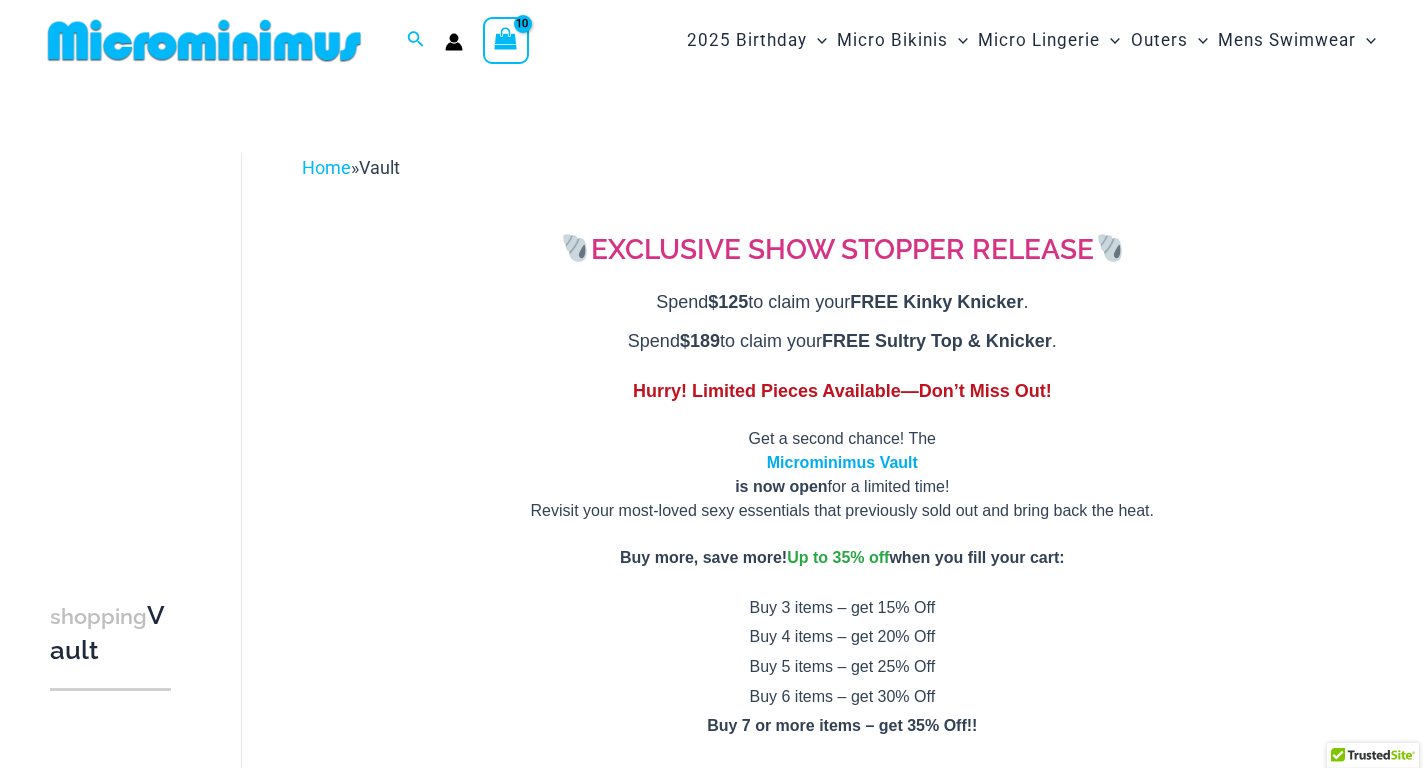 click 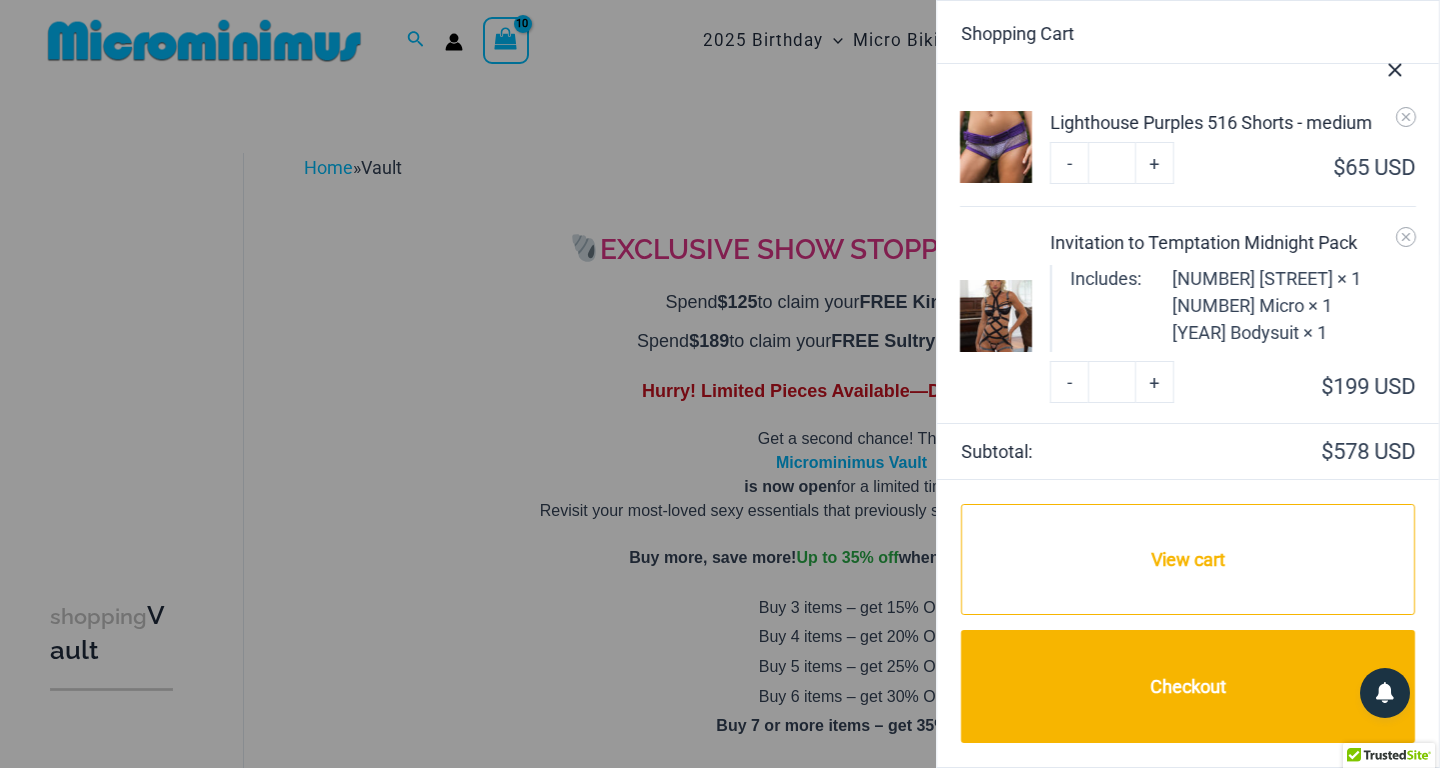 click at bounding box center (1395, 66) 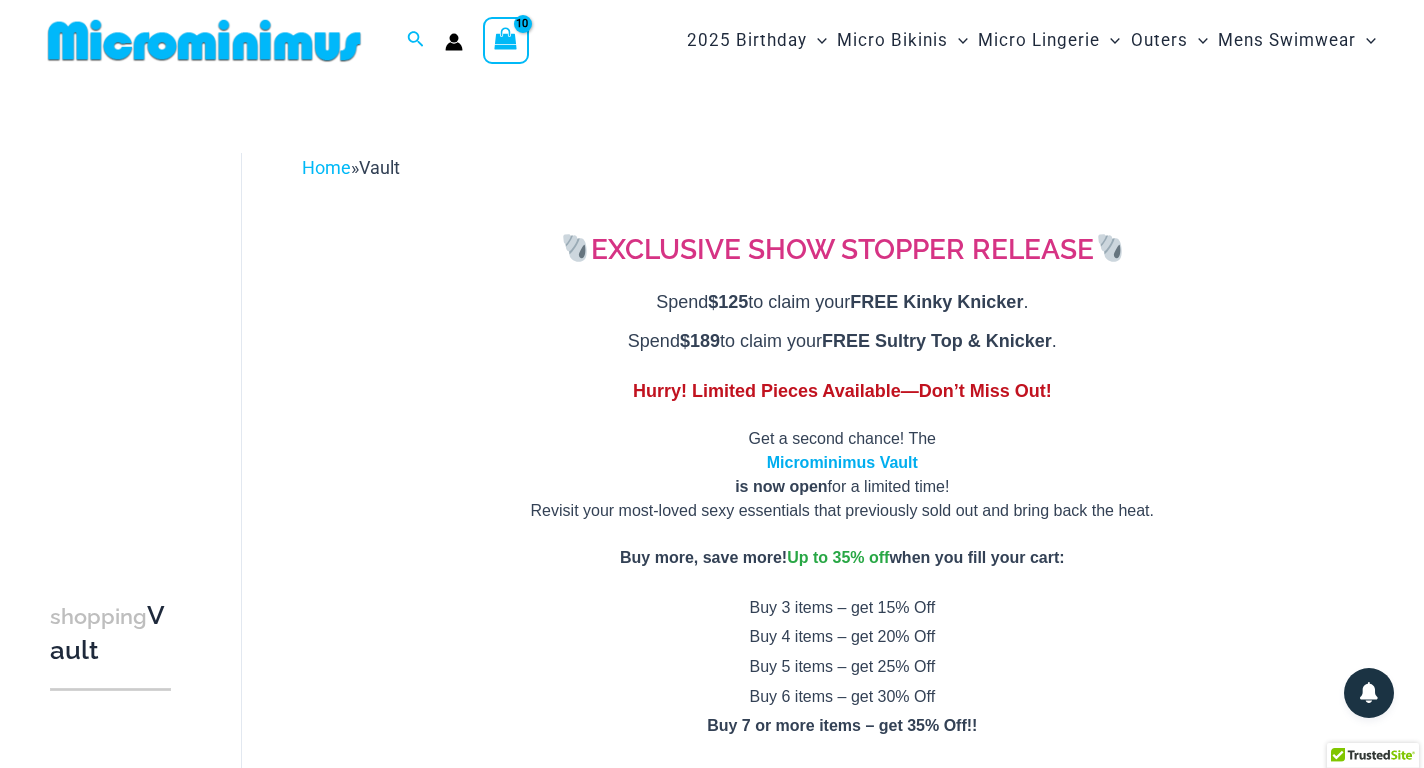 click at bounding box center (506, 40) 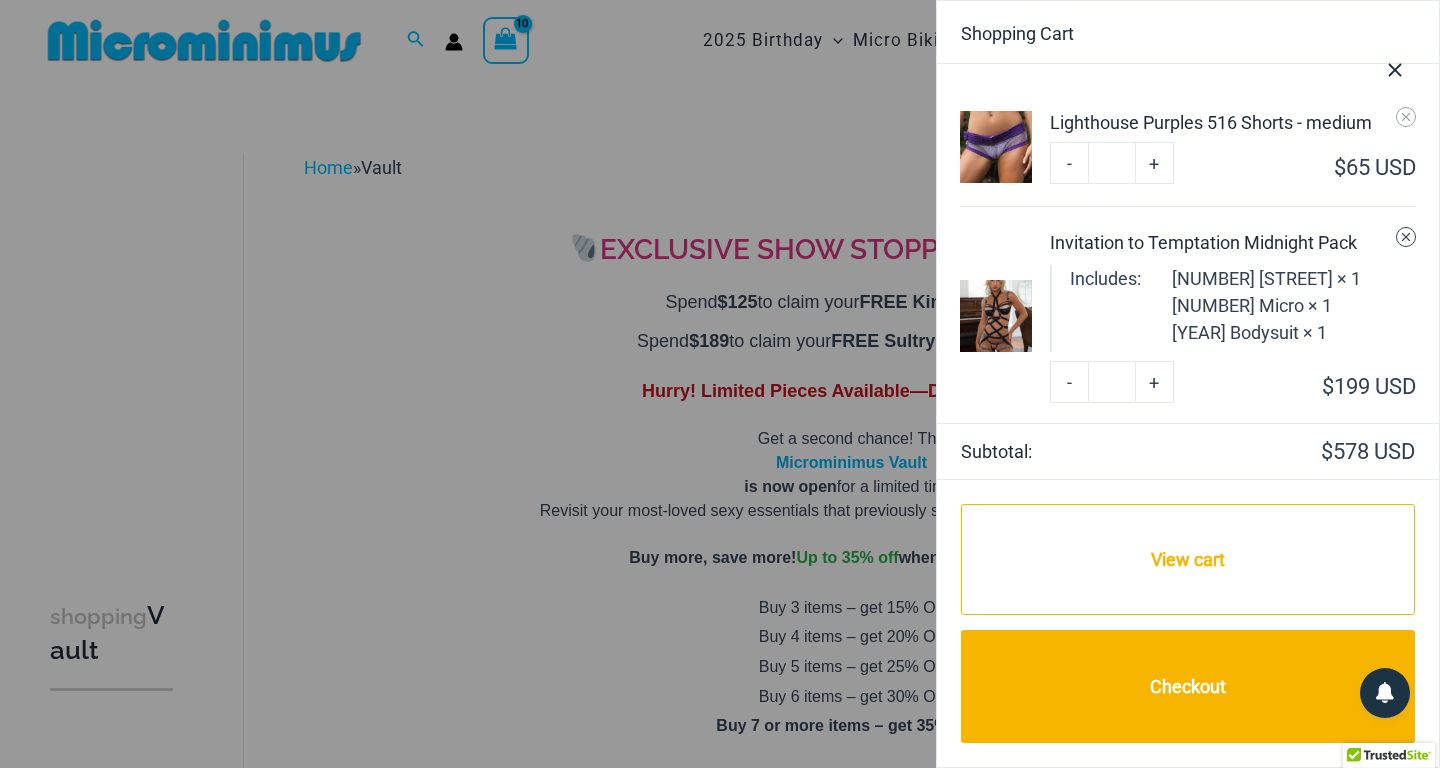 click 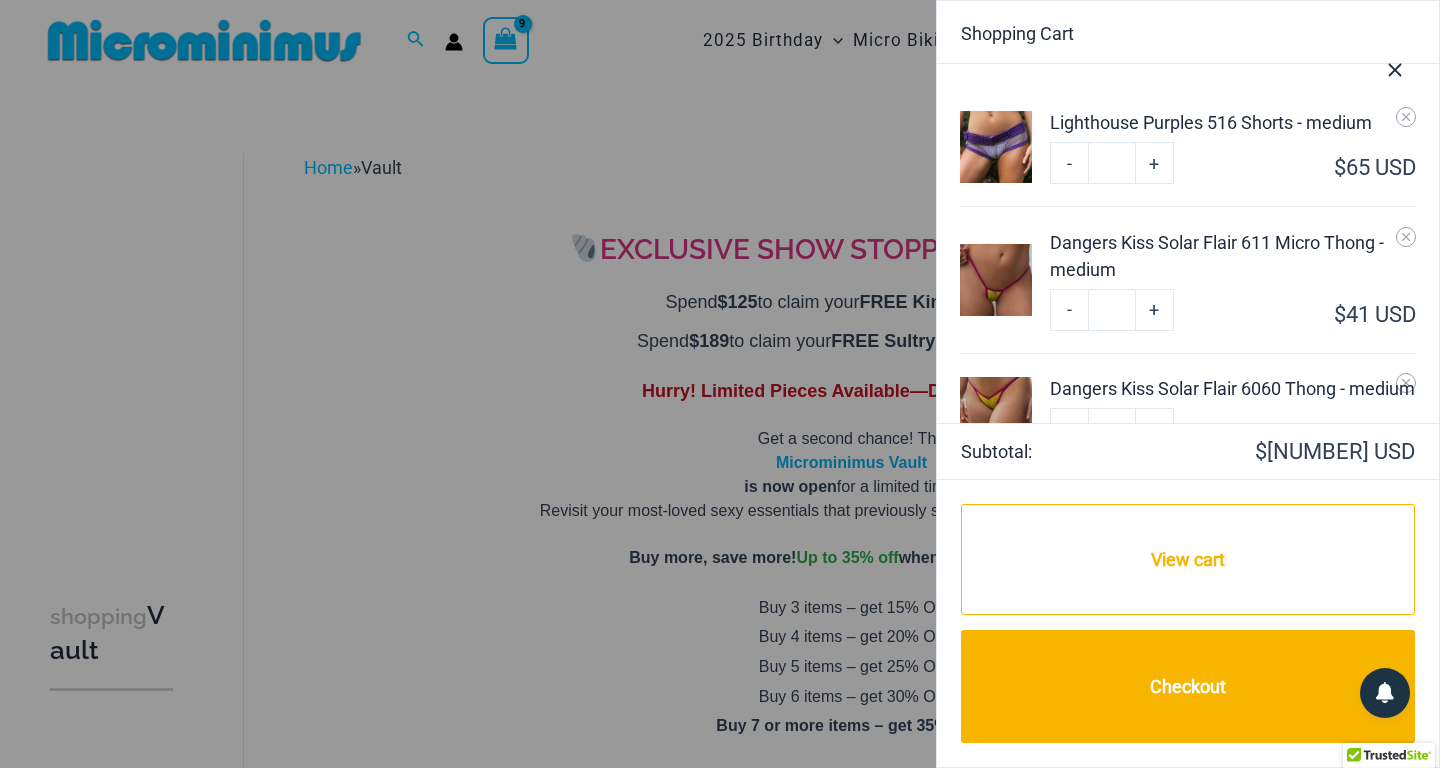 click at bounding box center [1395, 66] 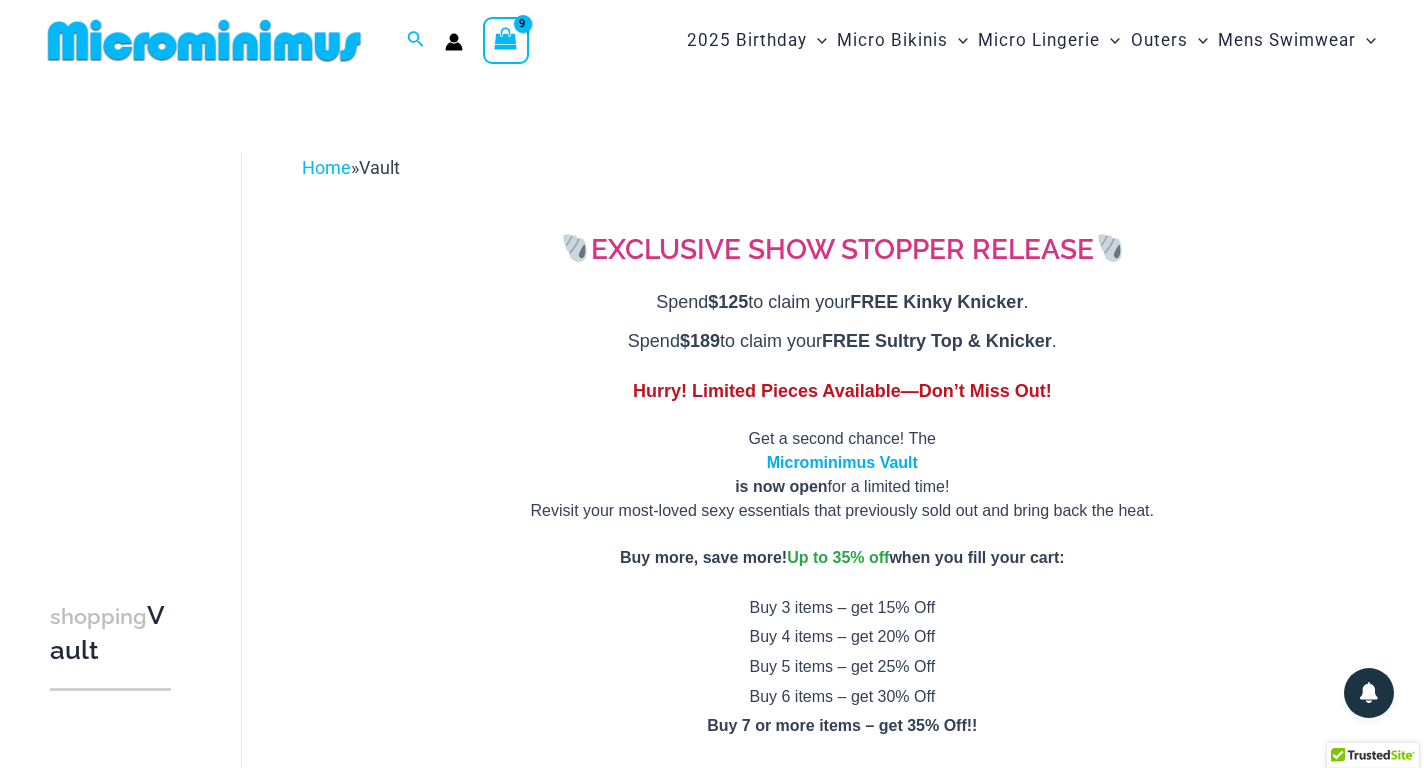 click 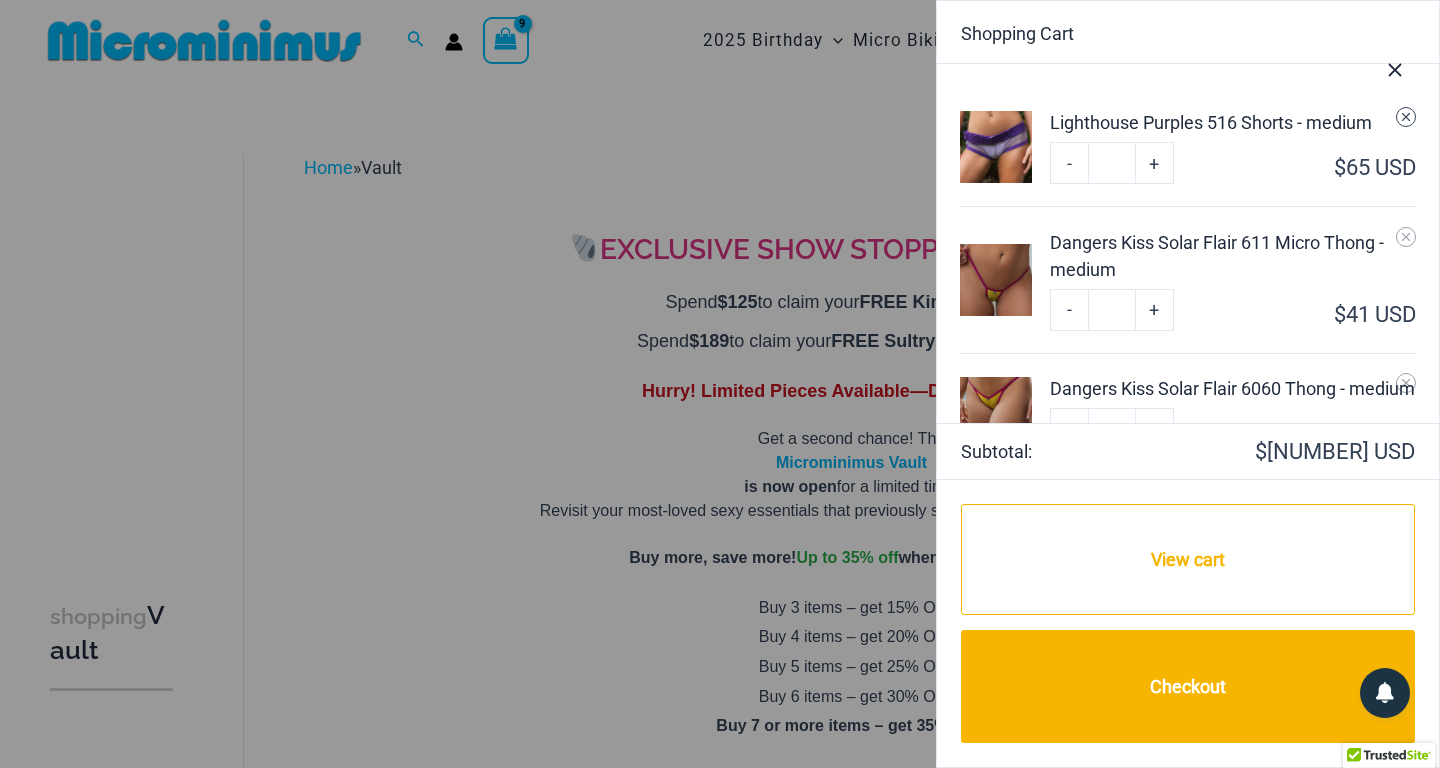 click 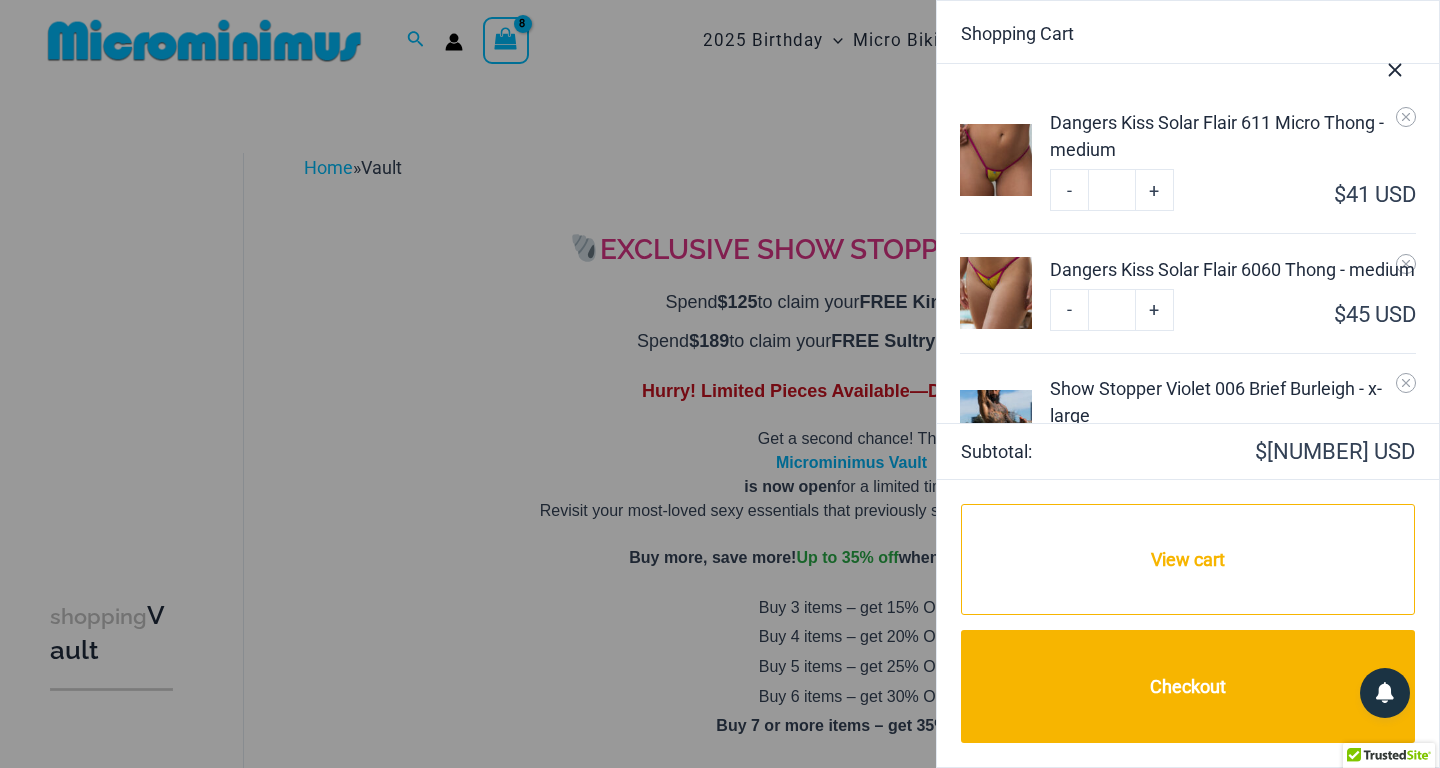 click at bounding box center (1395, 66) 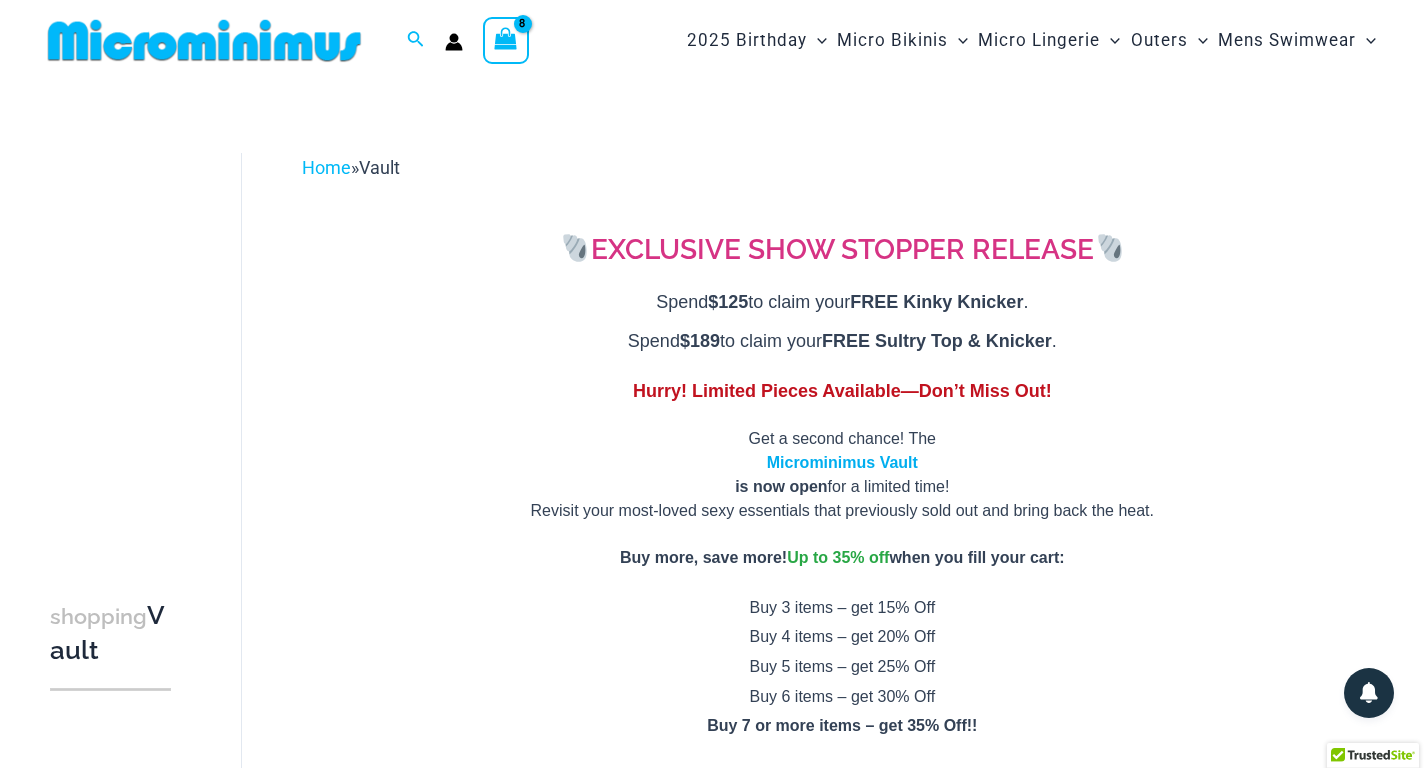 click 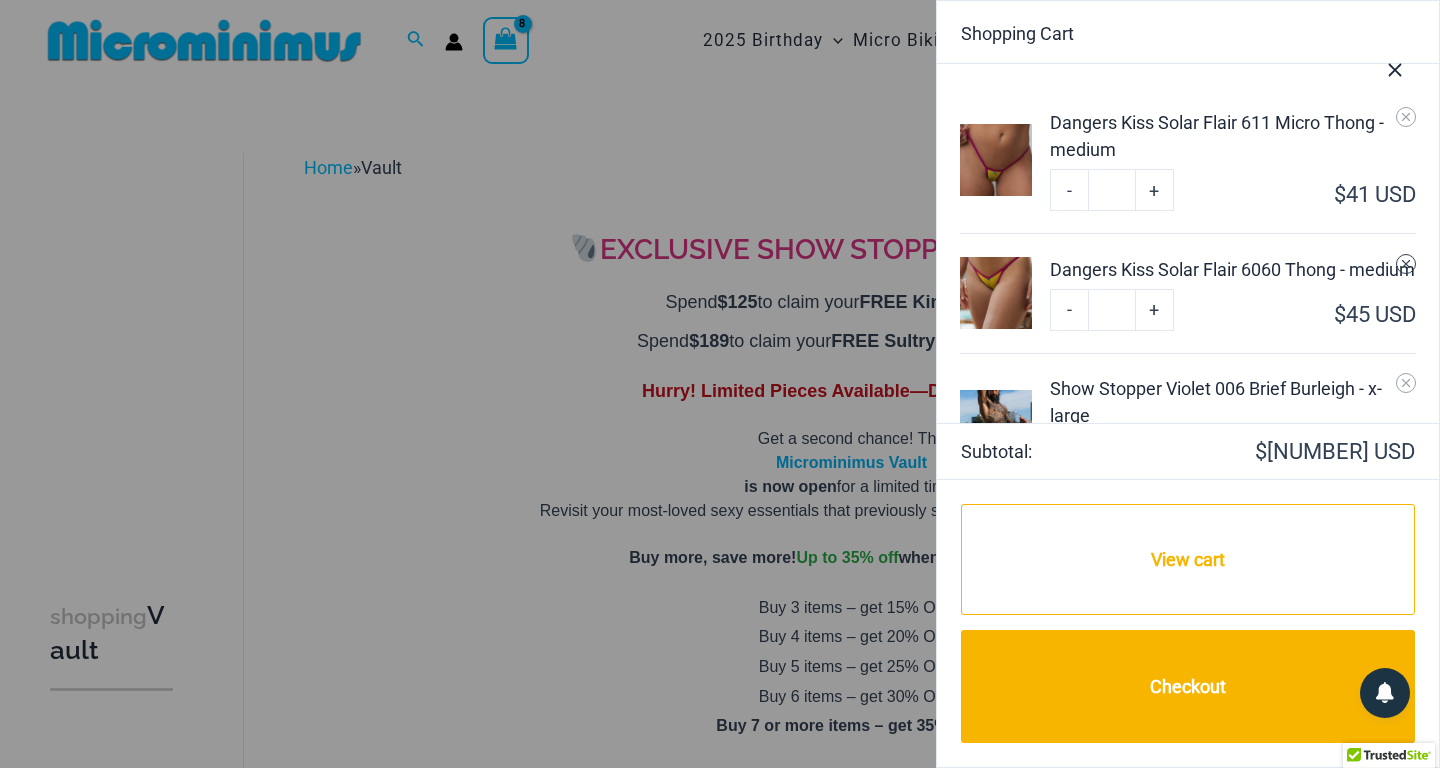 click 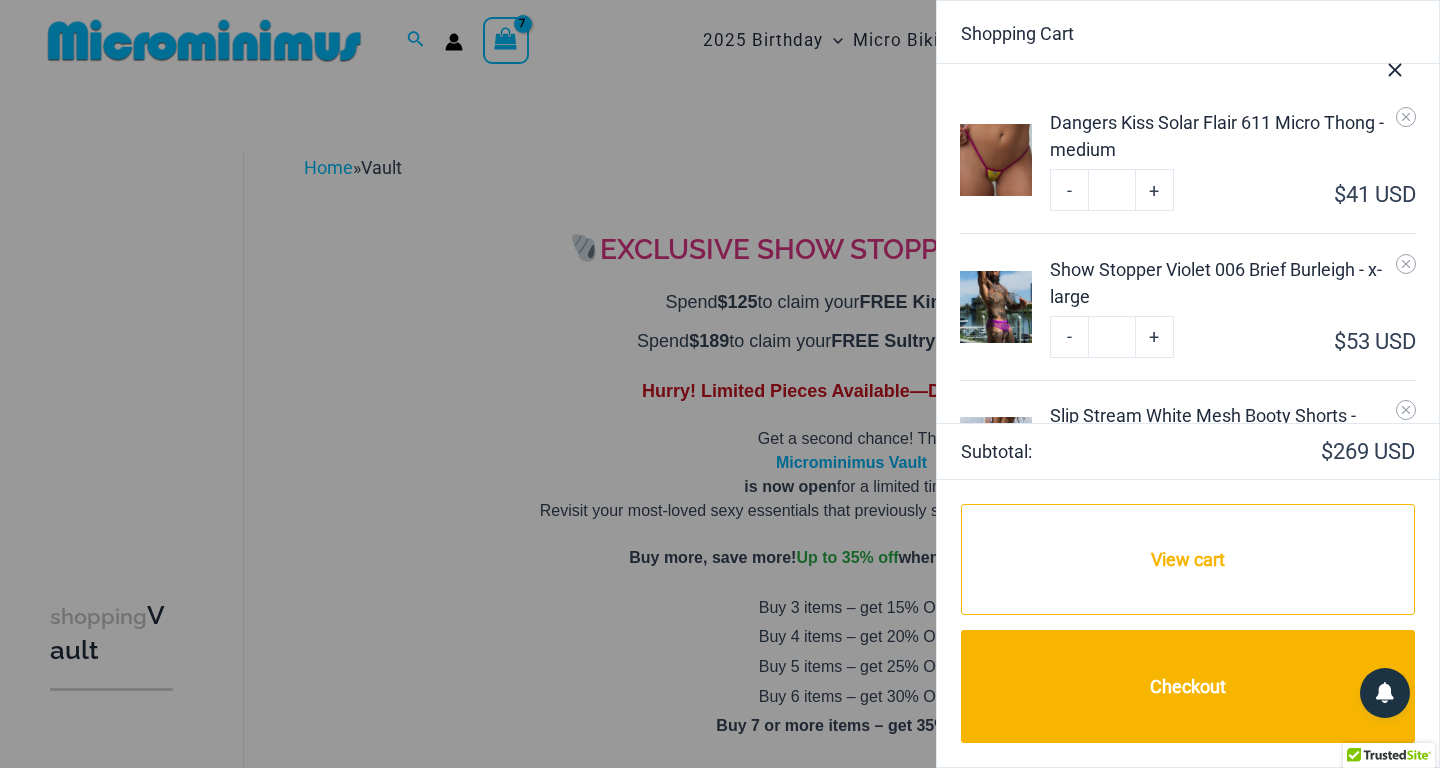 click at bounding box center [1395, 66] 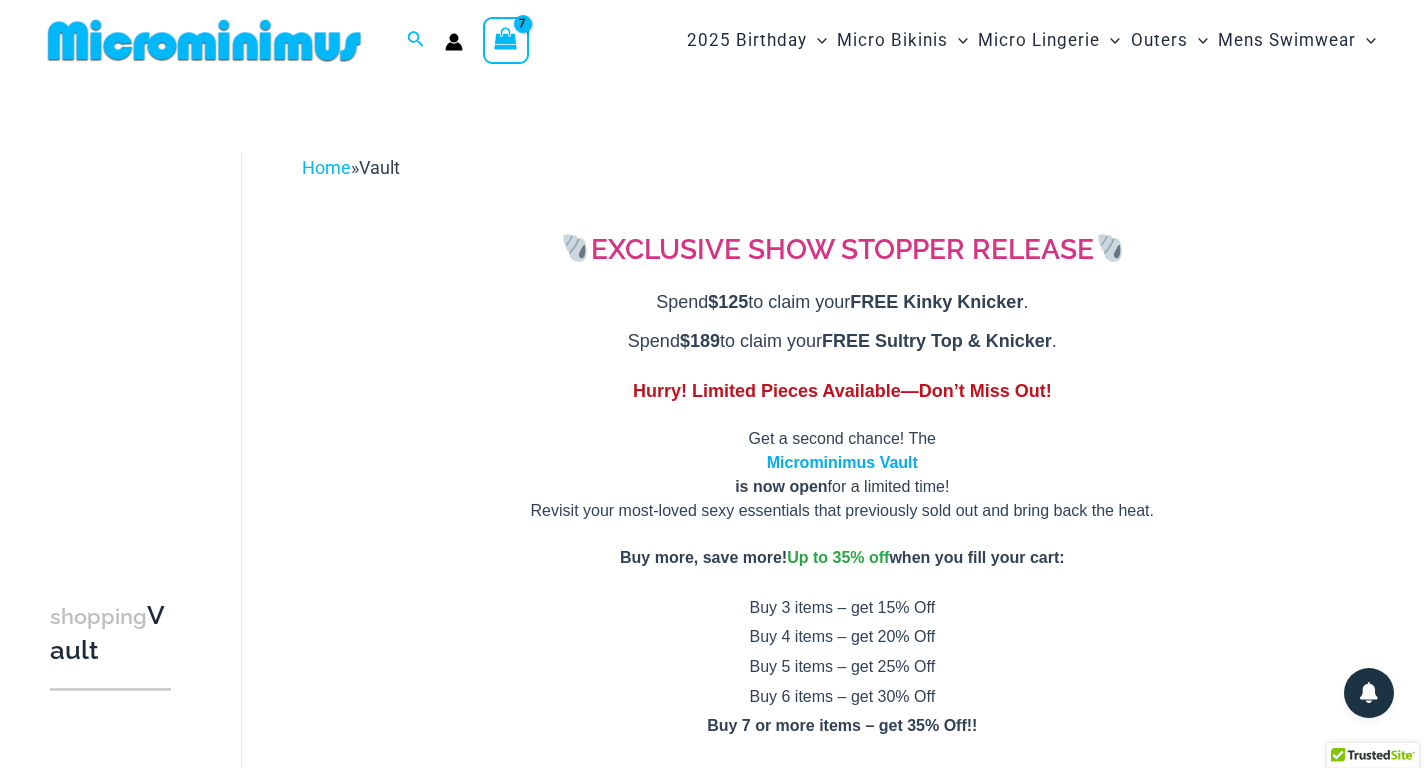 click 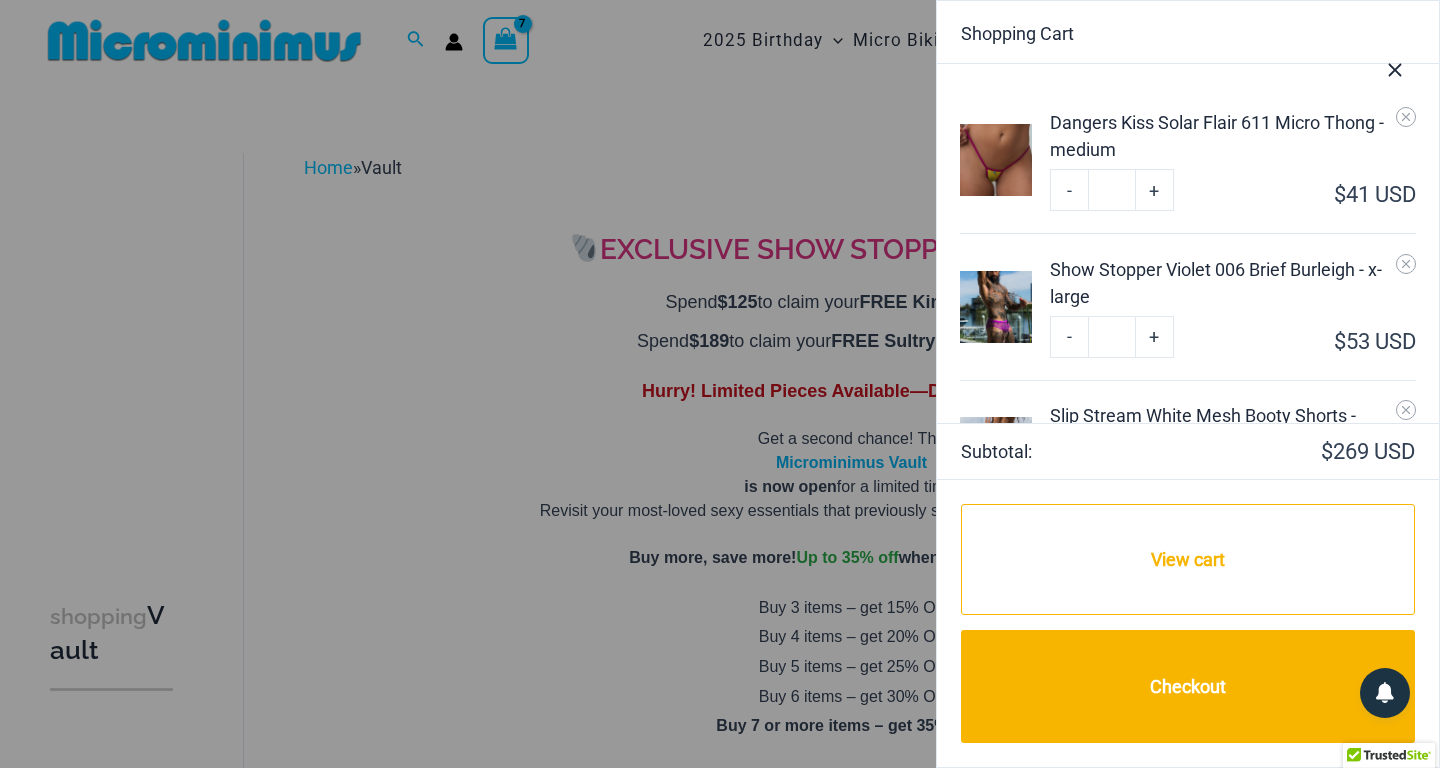 click at bounding box center (1395, 66) 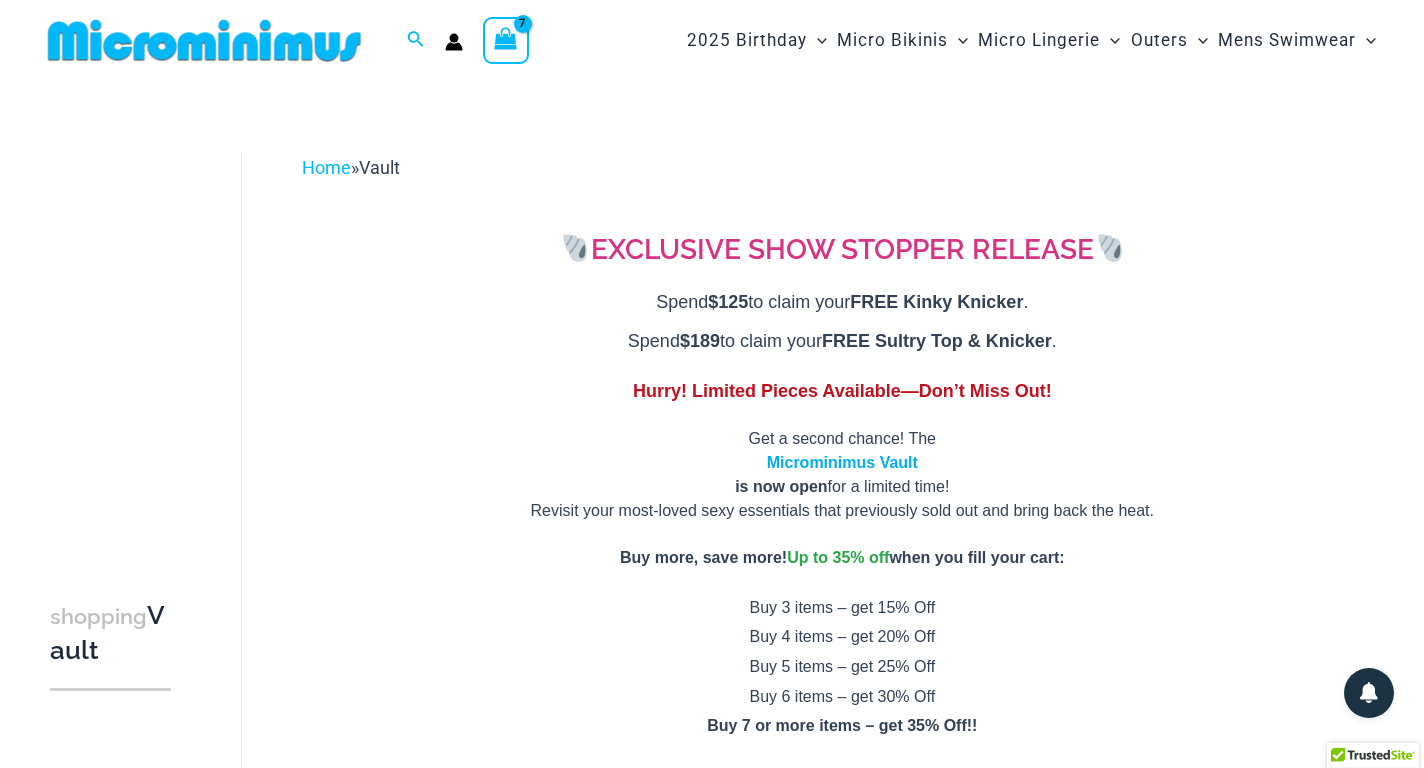 click at bounding box center [505, 39] 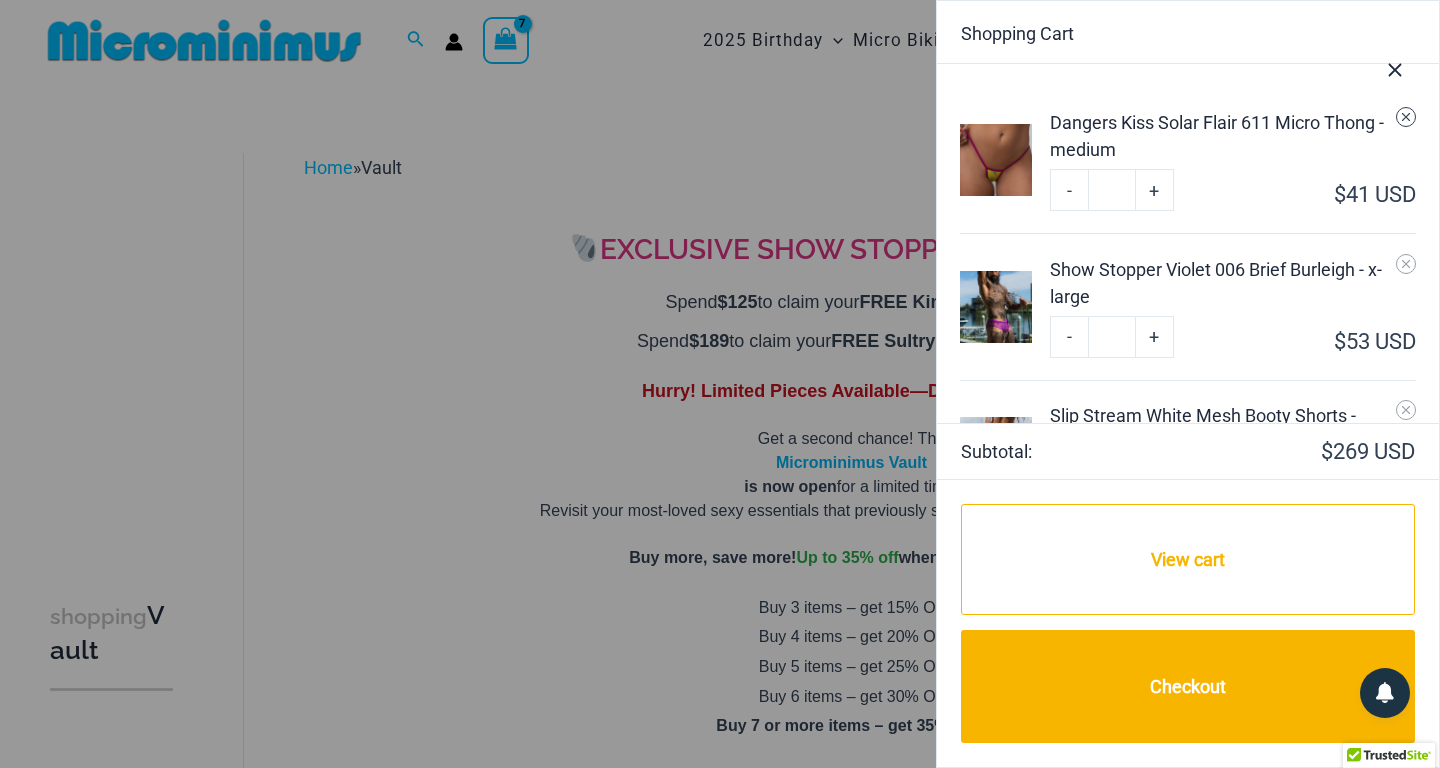 click 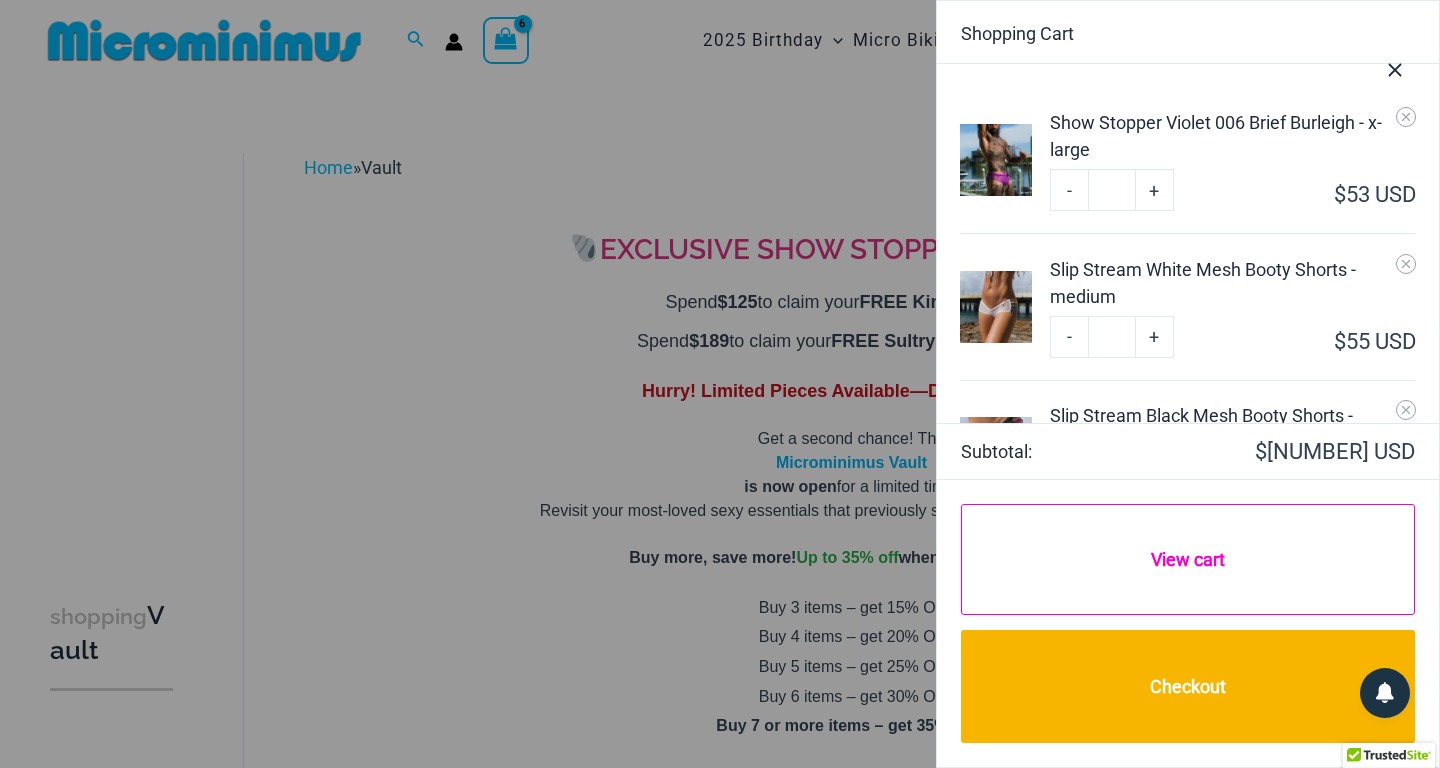 click on "View cart" at bounding box center [1188, 559] 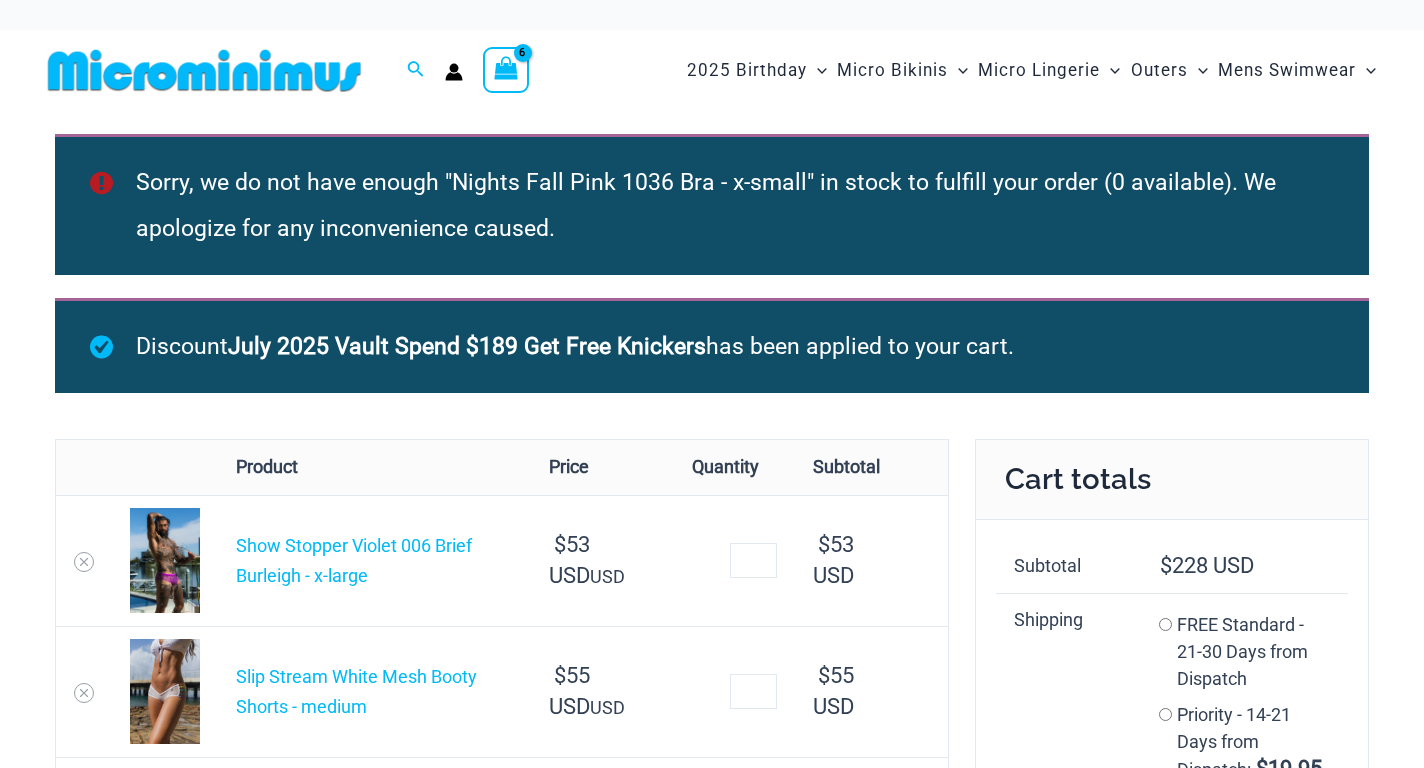 scroll, scrollTop: 0, scrollLeft: 0, axis: both 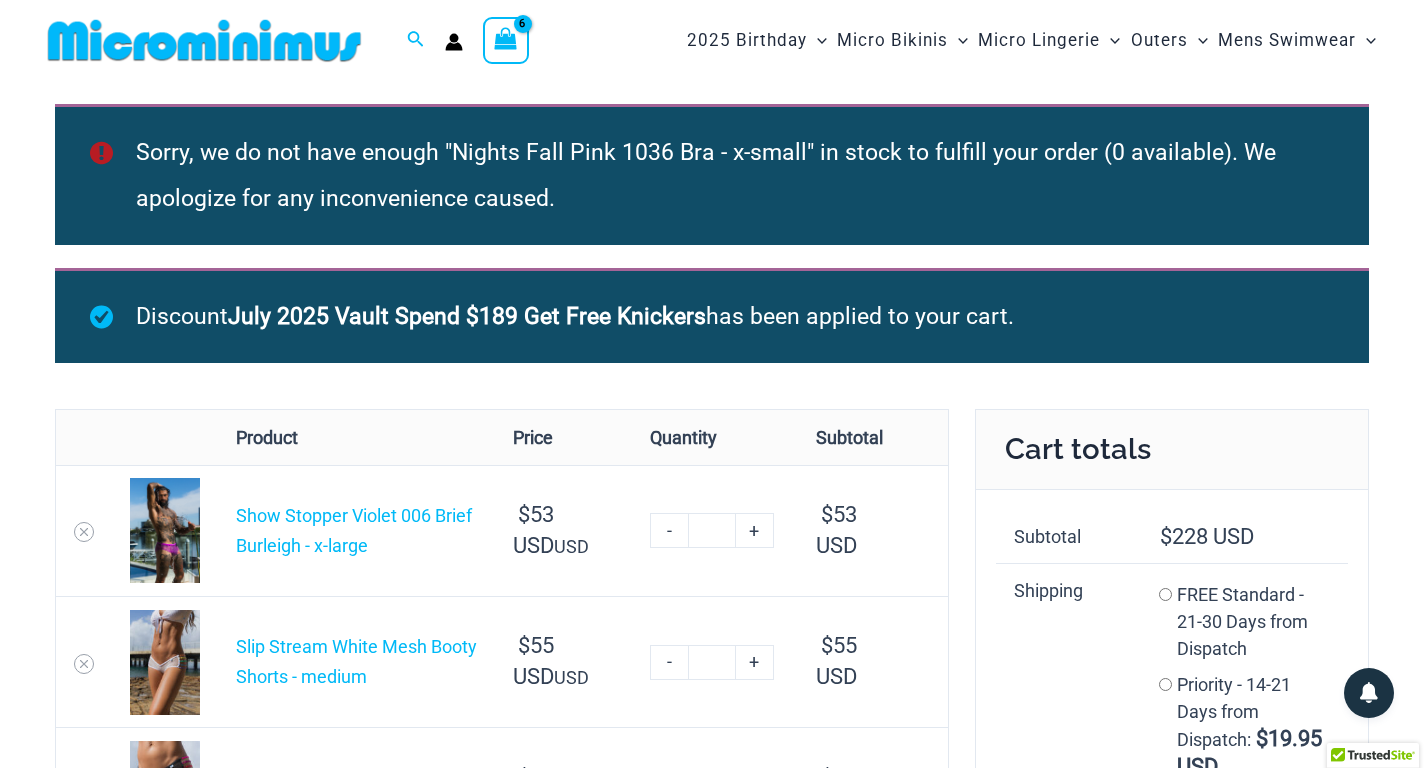 click at bounding box center [712, 2252] 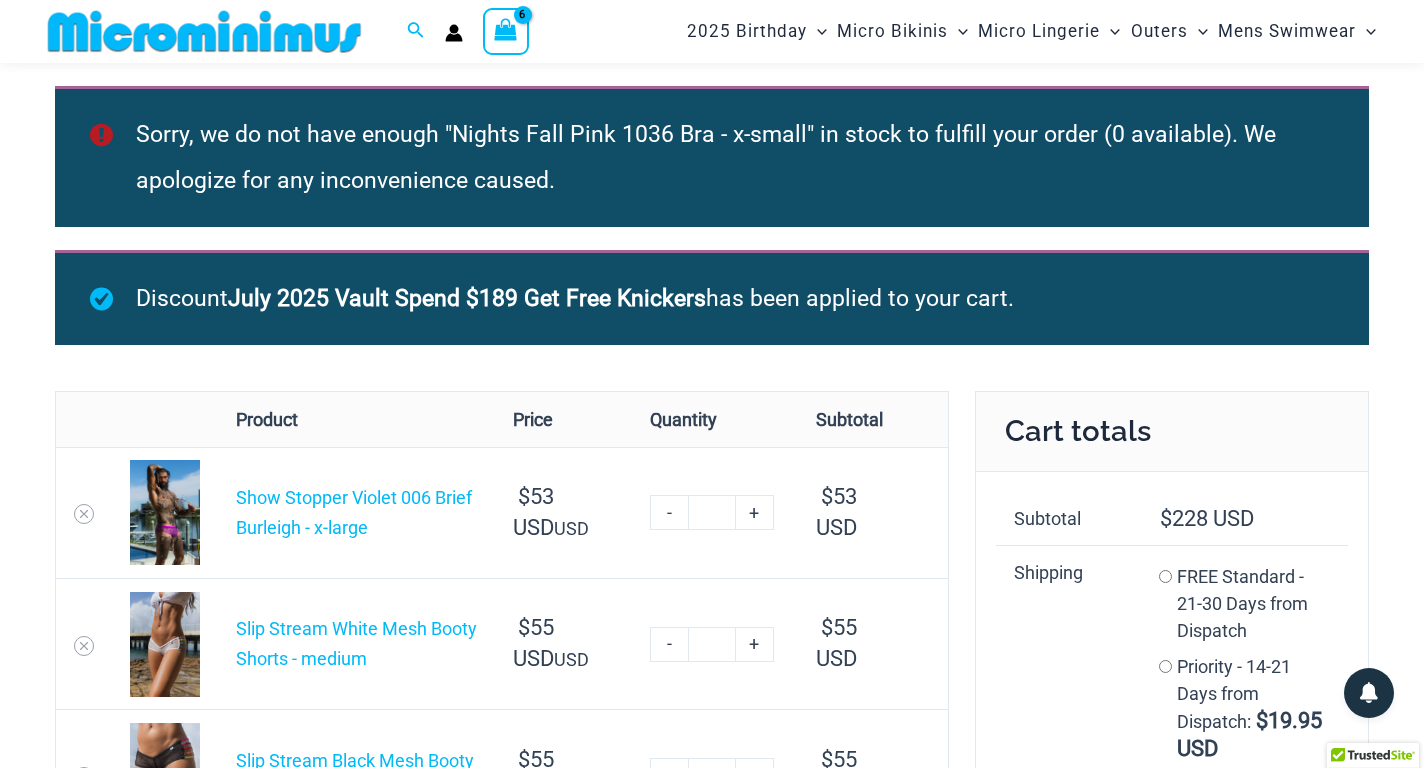 scroll, scrollTop: 182, scrollLeft: 0, axis: vertical 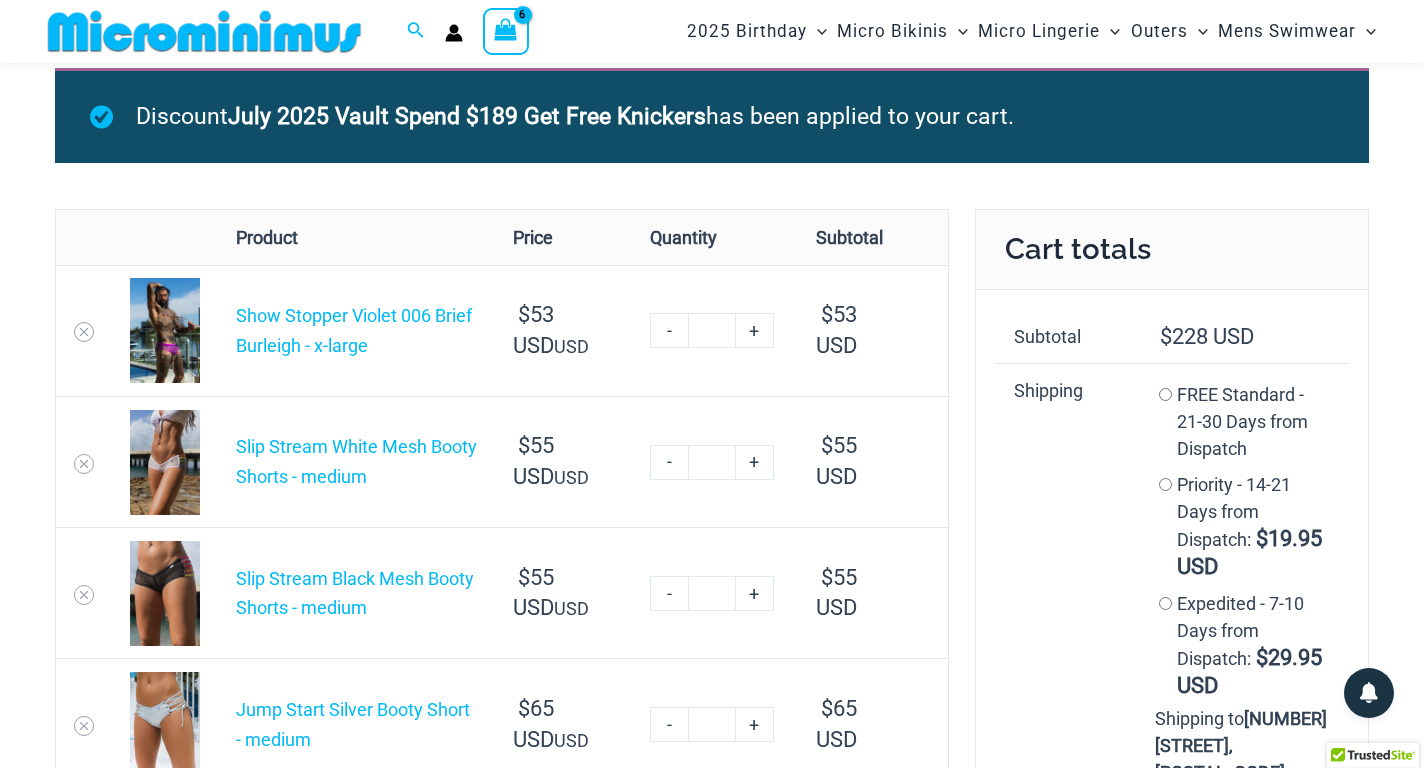 click on "-" at bounding box center [669, 330] 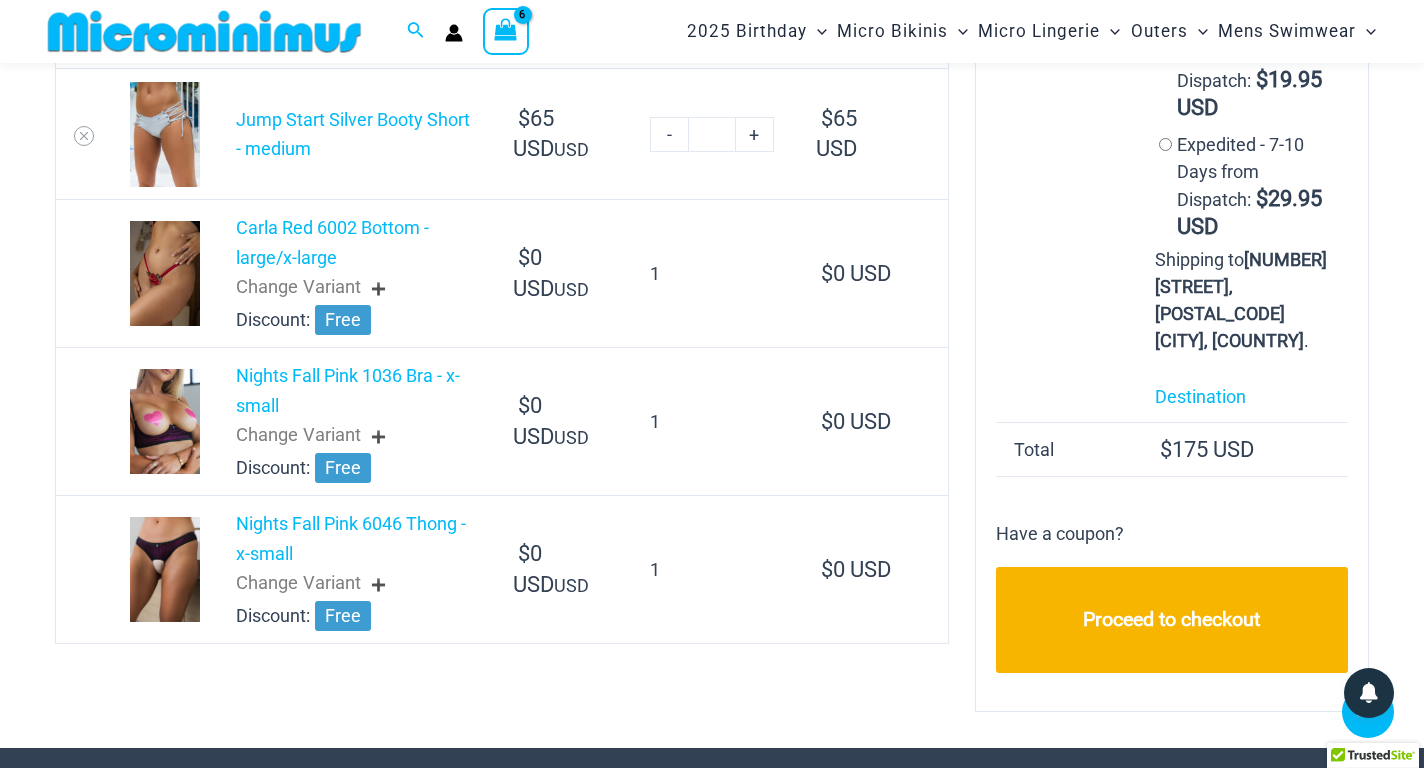 scroll, scrollTop: 682, scrollLeft: 0, axis: vertical 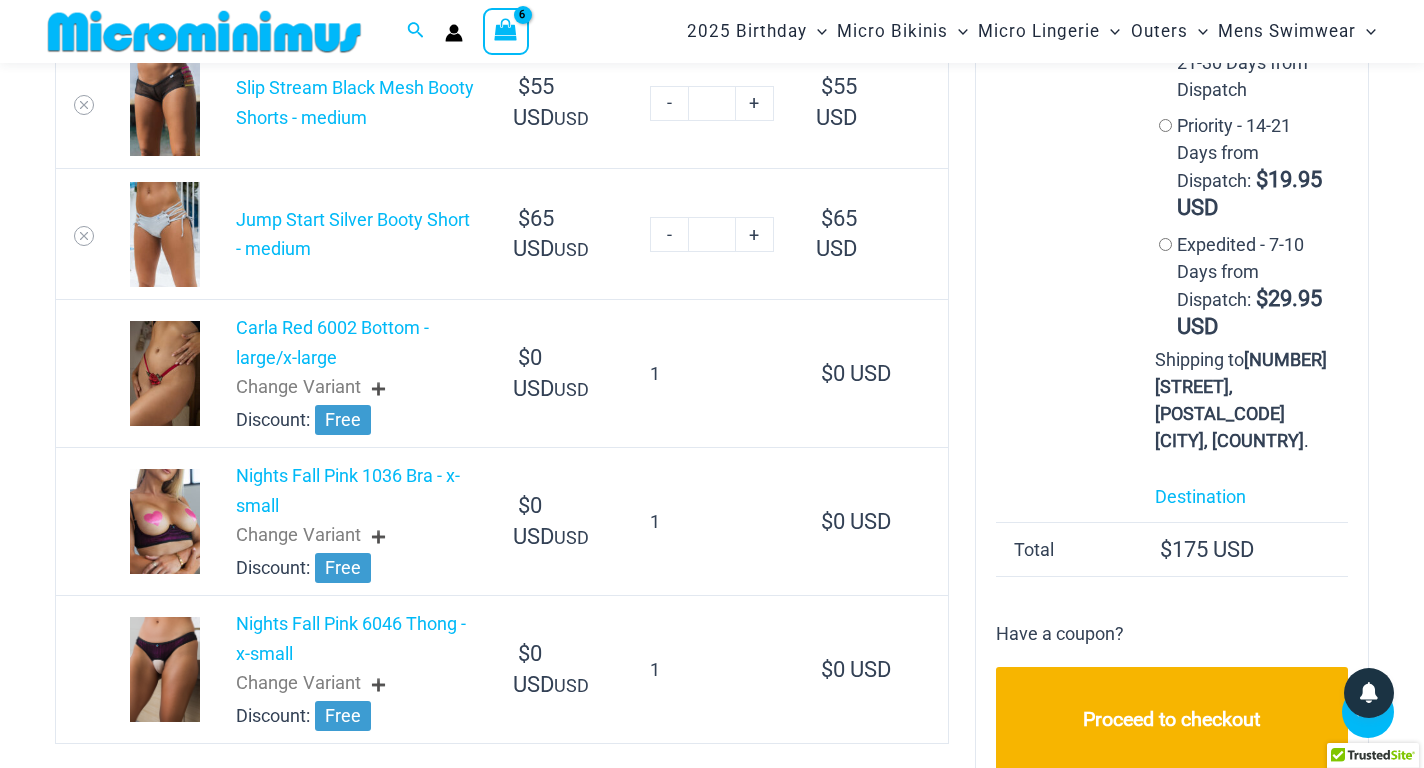 click on "-" at bounding box center (669, -29) 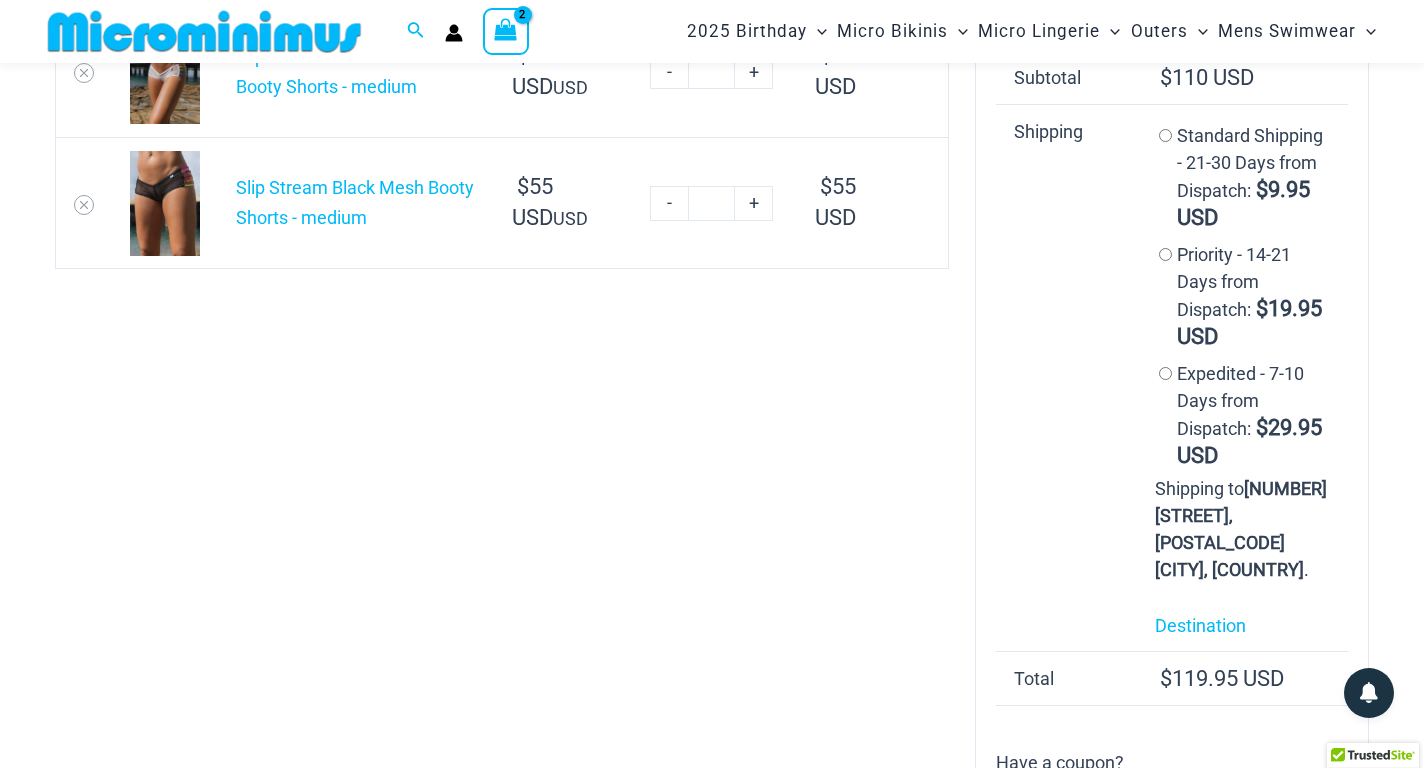 scroll, scrollTop: 0, scrollLeft: 0, axis: both 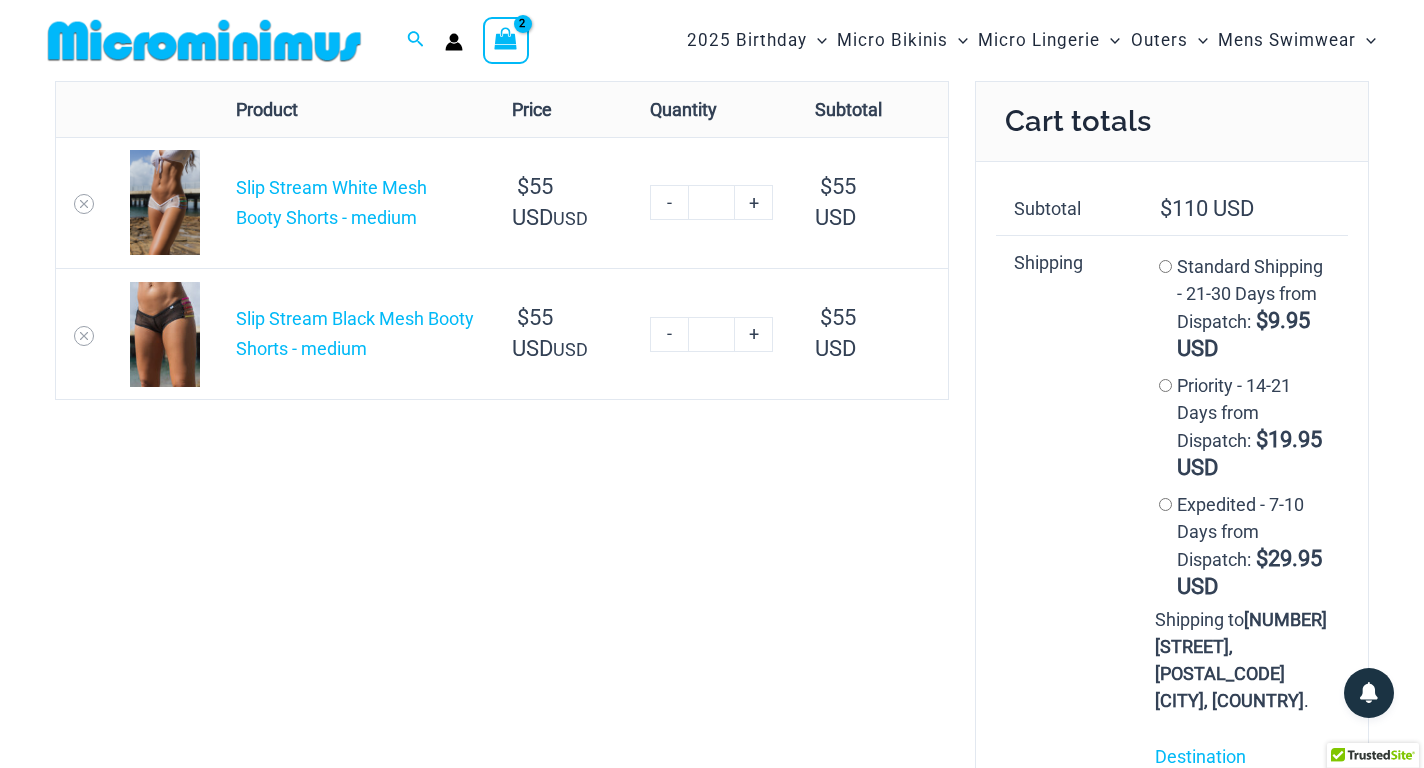 click on "-" at bounding box center (669, 202) 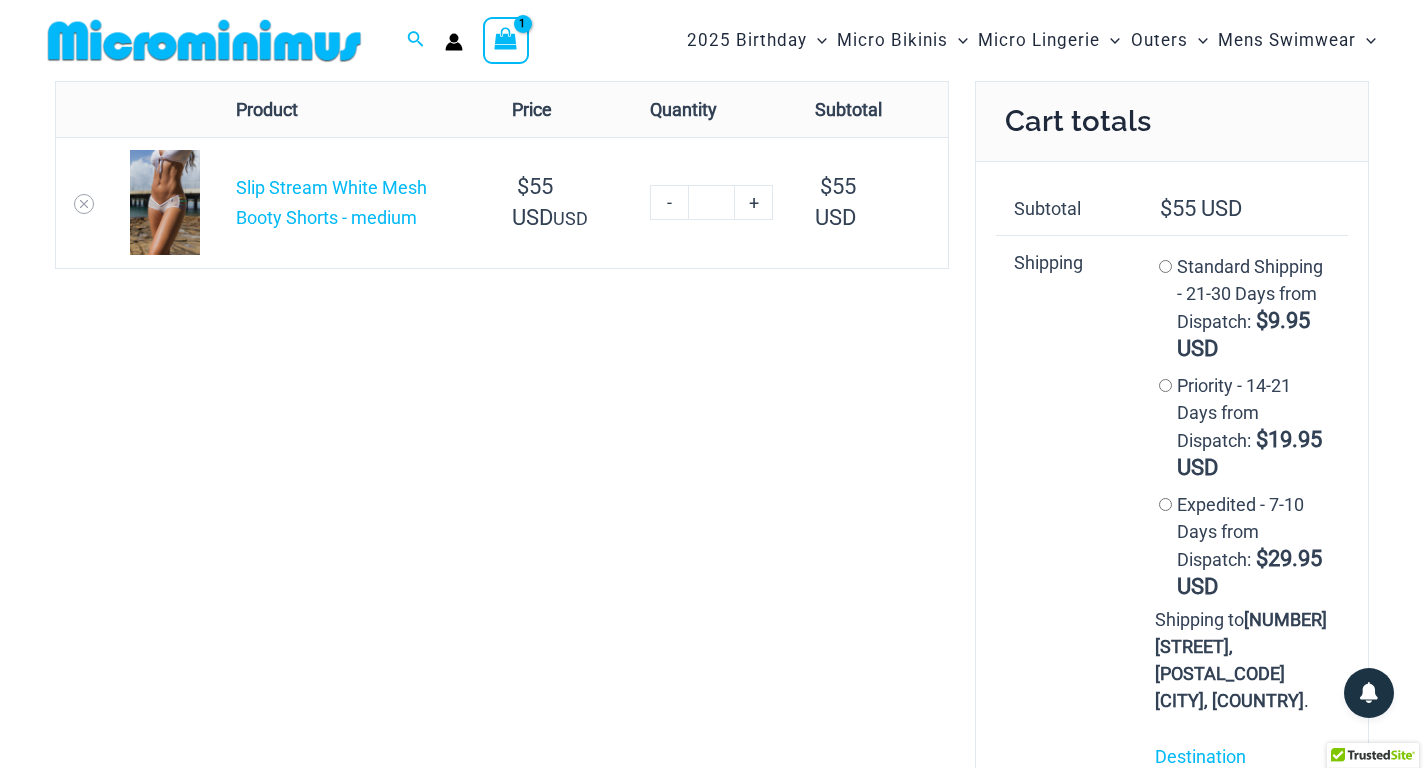 click on "-" at bounding box center (669, 202) 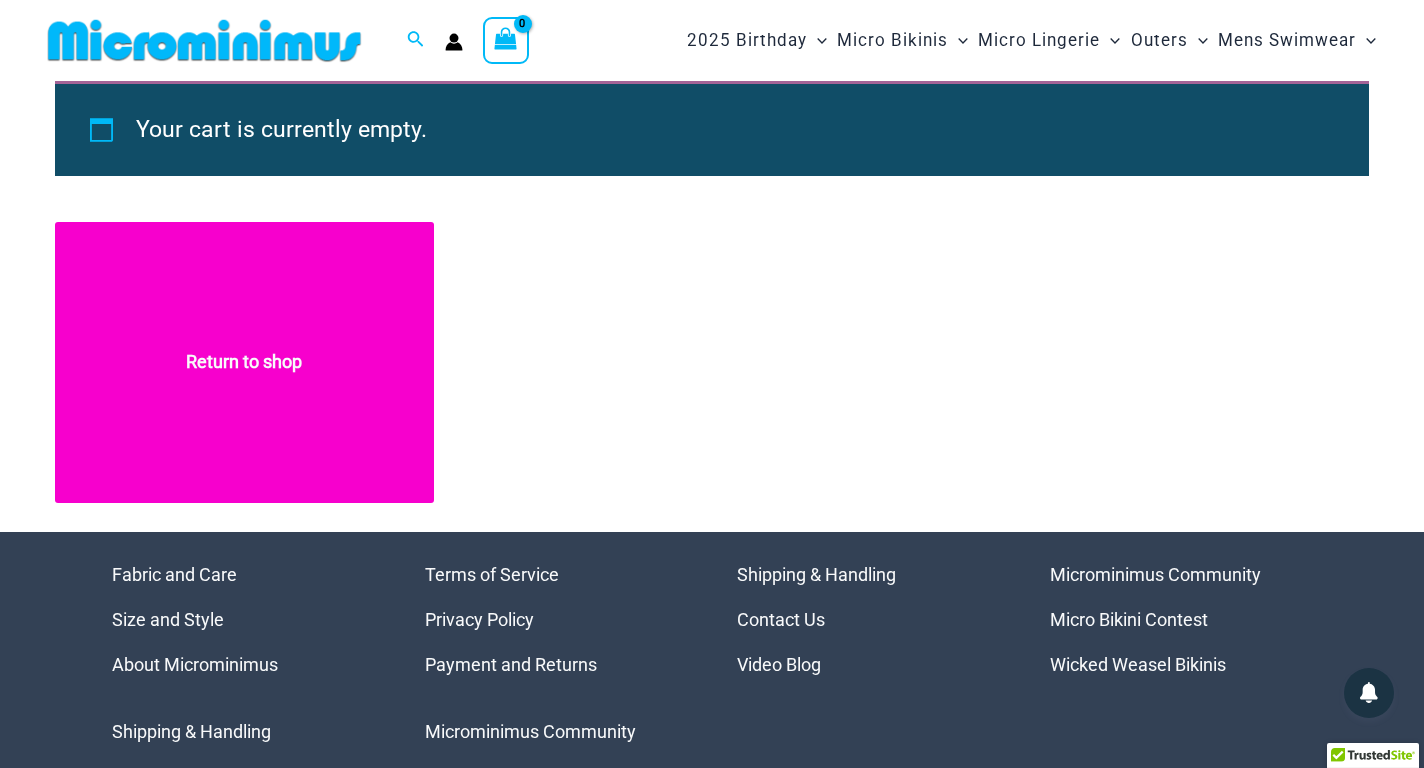 click on "Return to shop" at bounding box center (244, 362) 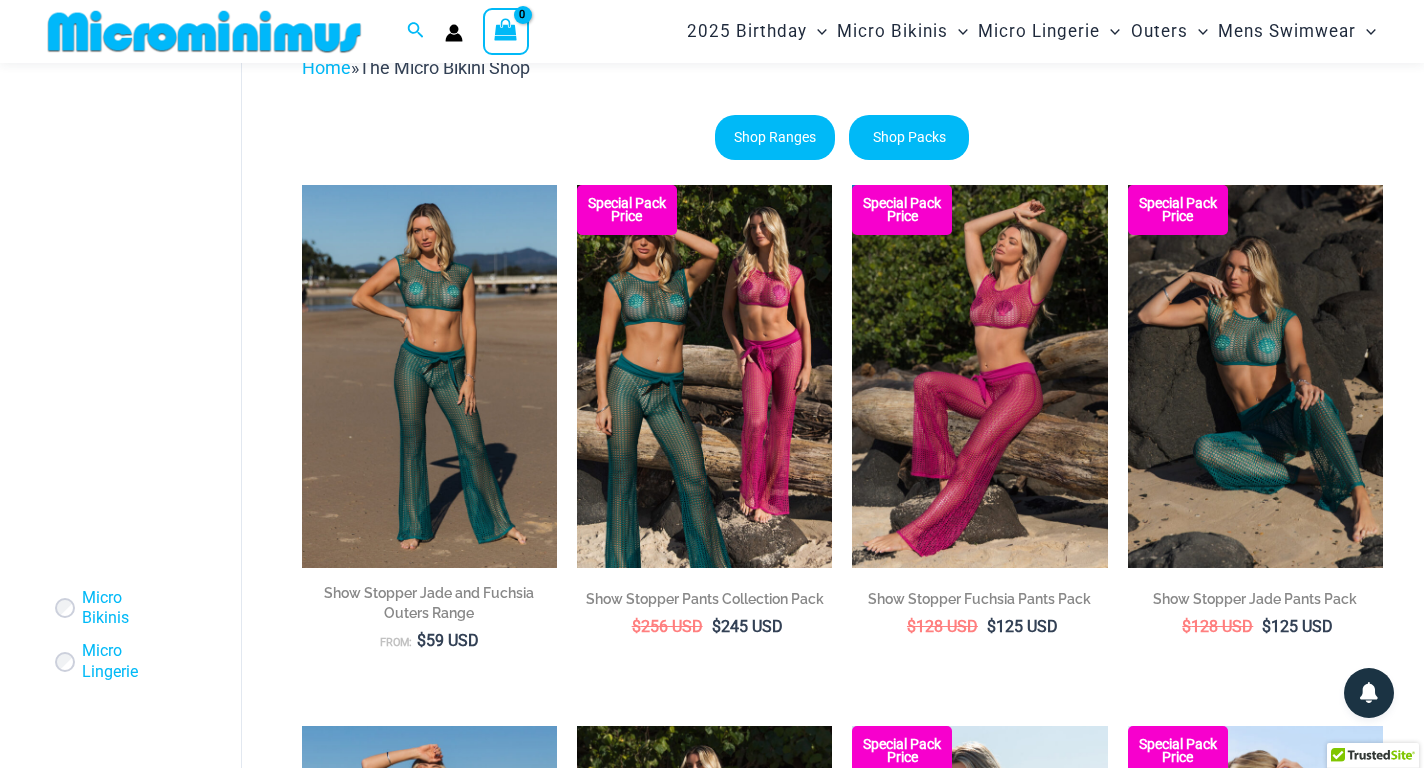 scroll, scrollTop: 0, scrollLeft: 0, axis: both 